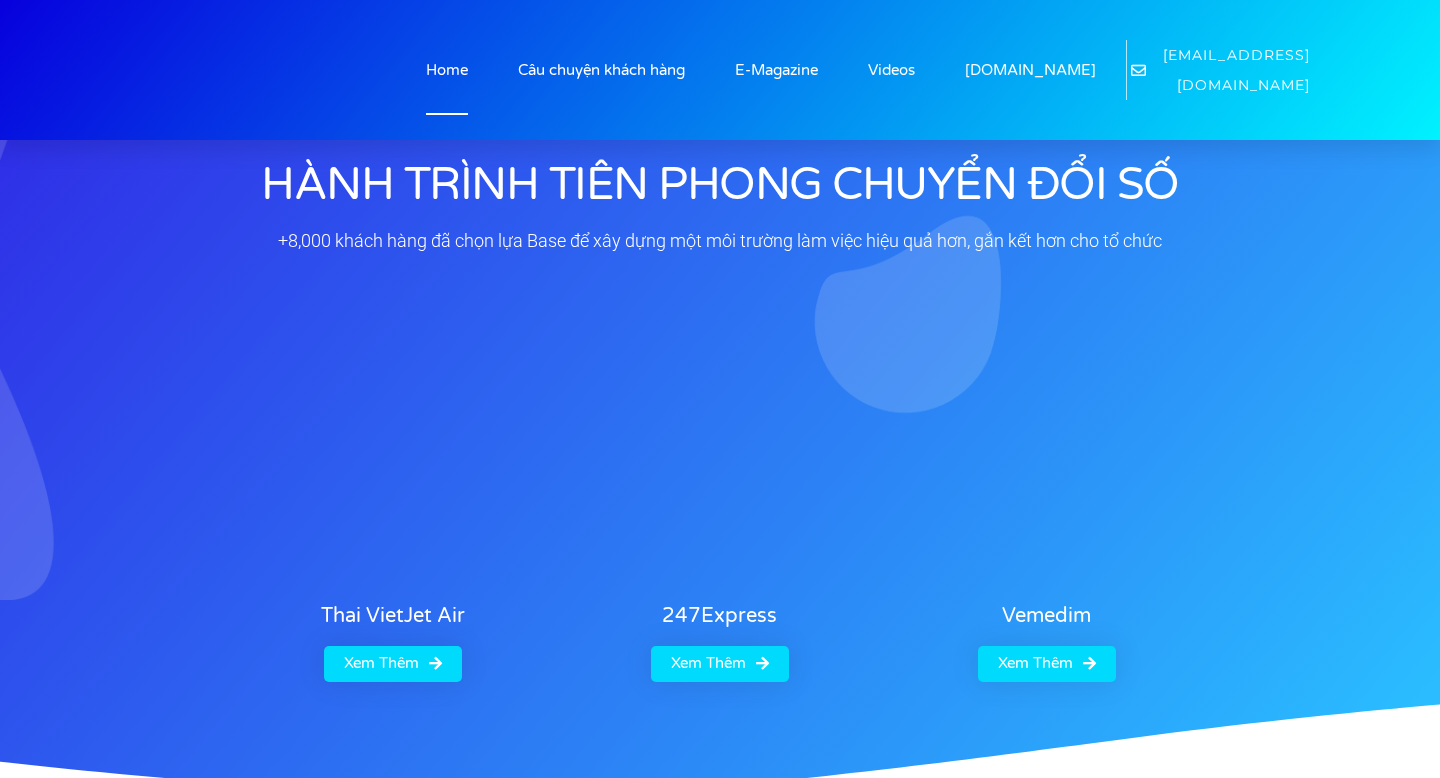scroll, scrollTop: 0, scrollLeft: 0, axis: both 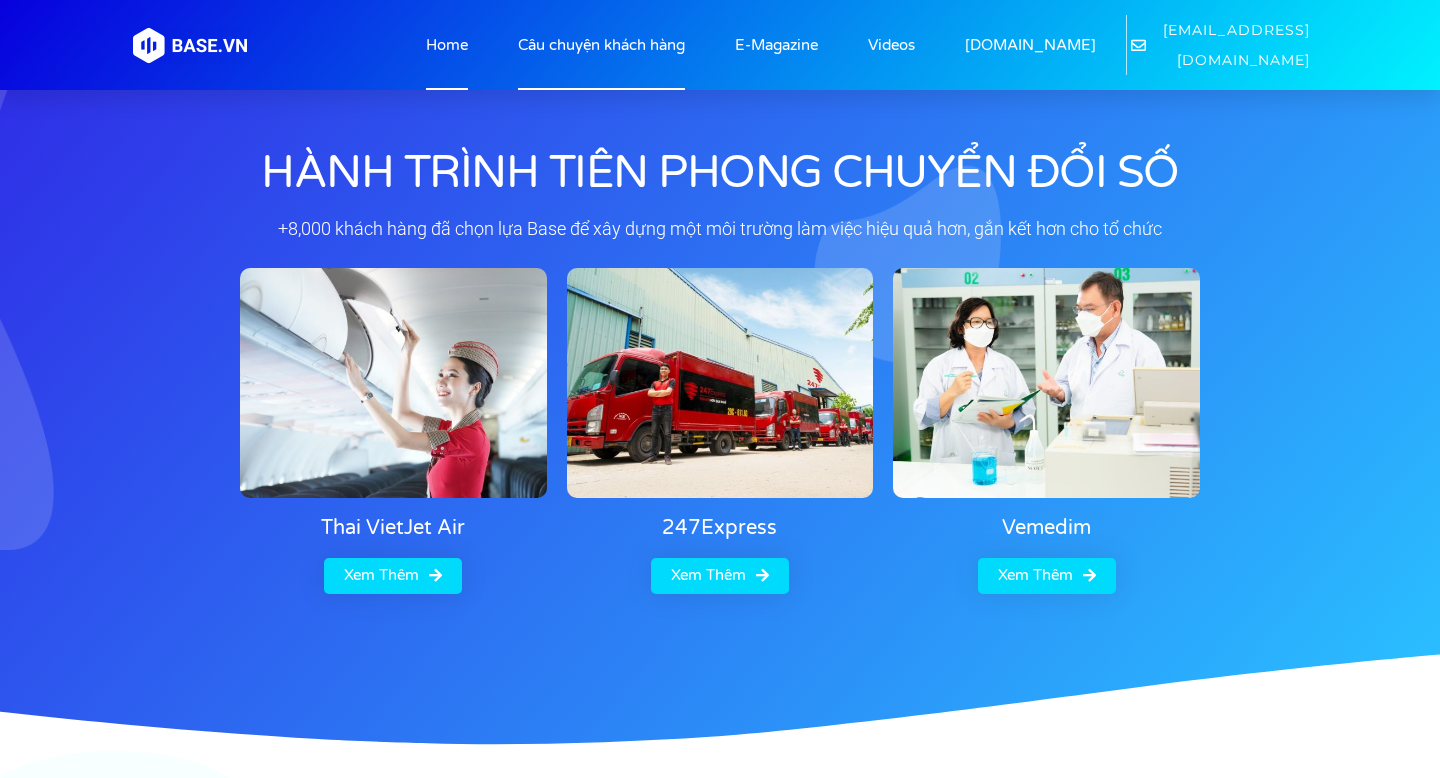 click on "Câu chuyện khách hàng" 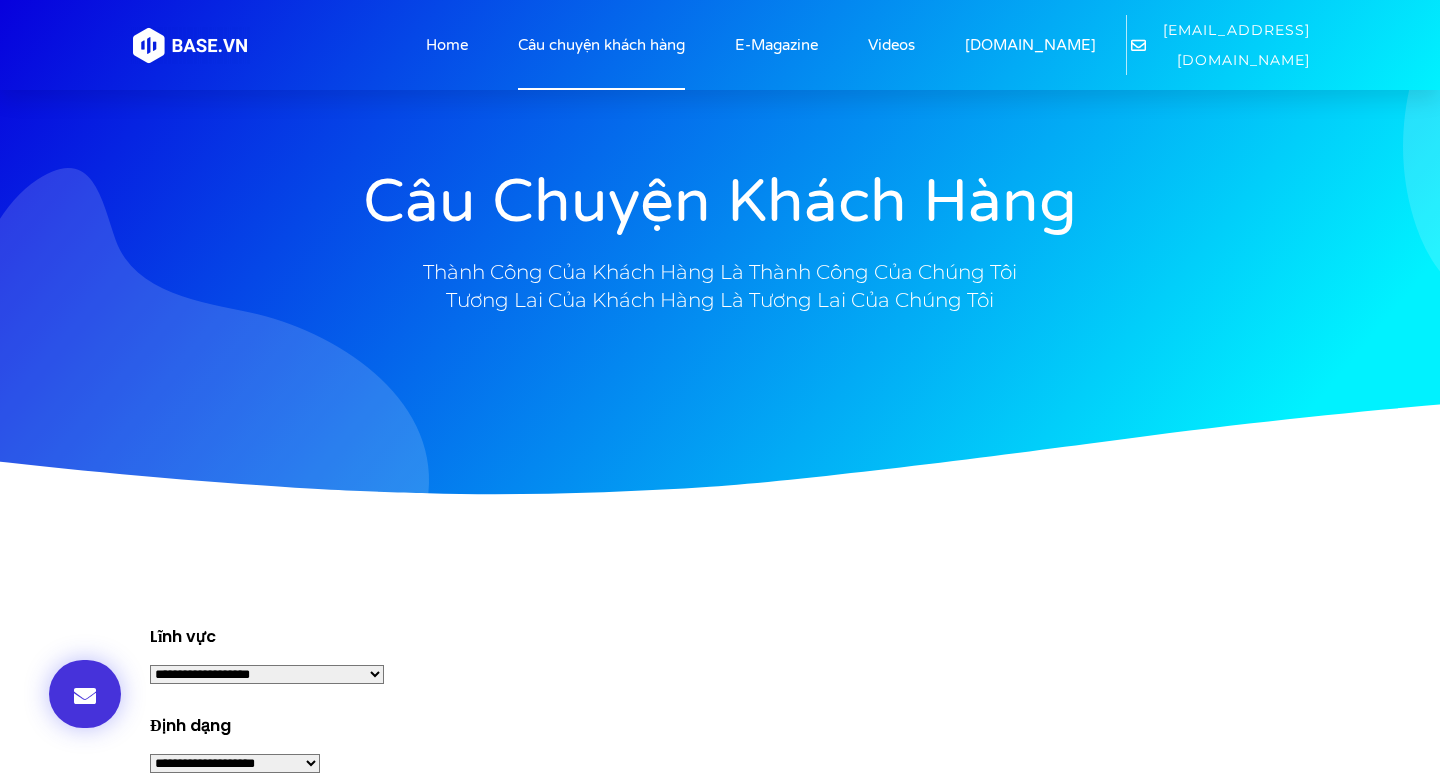 scroll, scrollTop: 0, scrollLeft: 0, axis: both 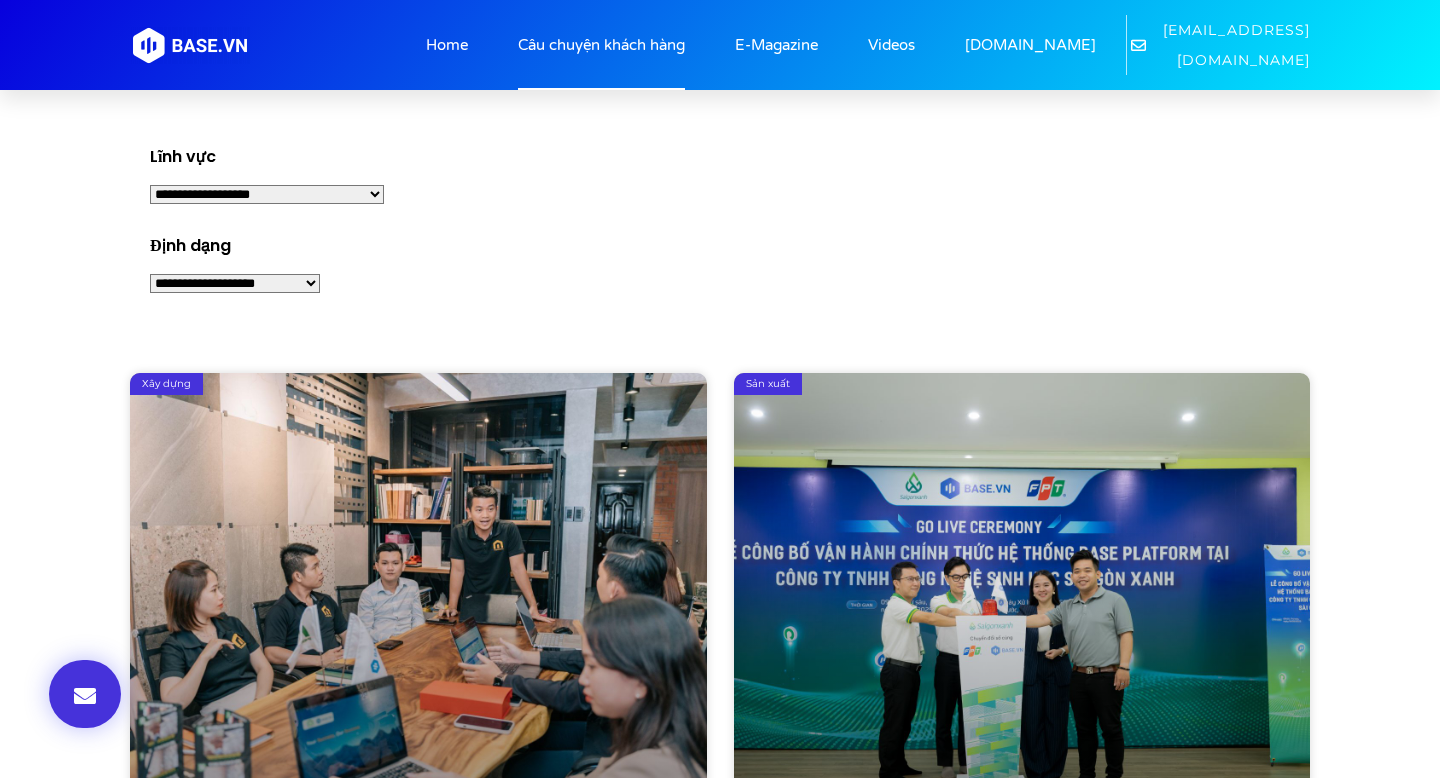 click on "**********" at bounding box center [267, 194] 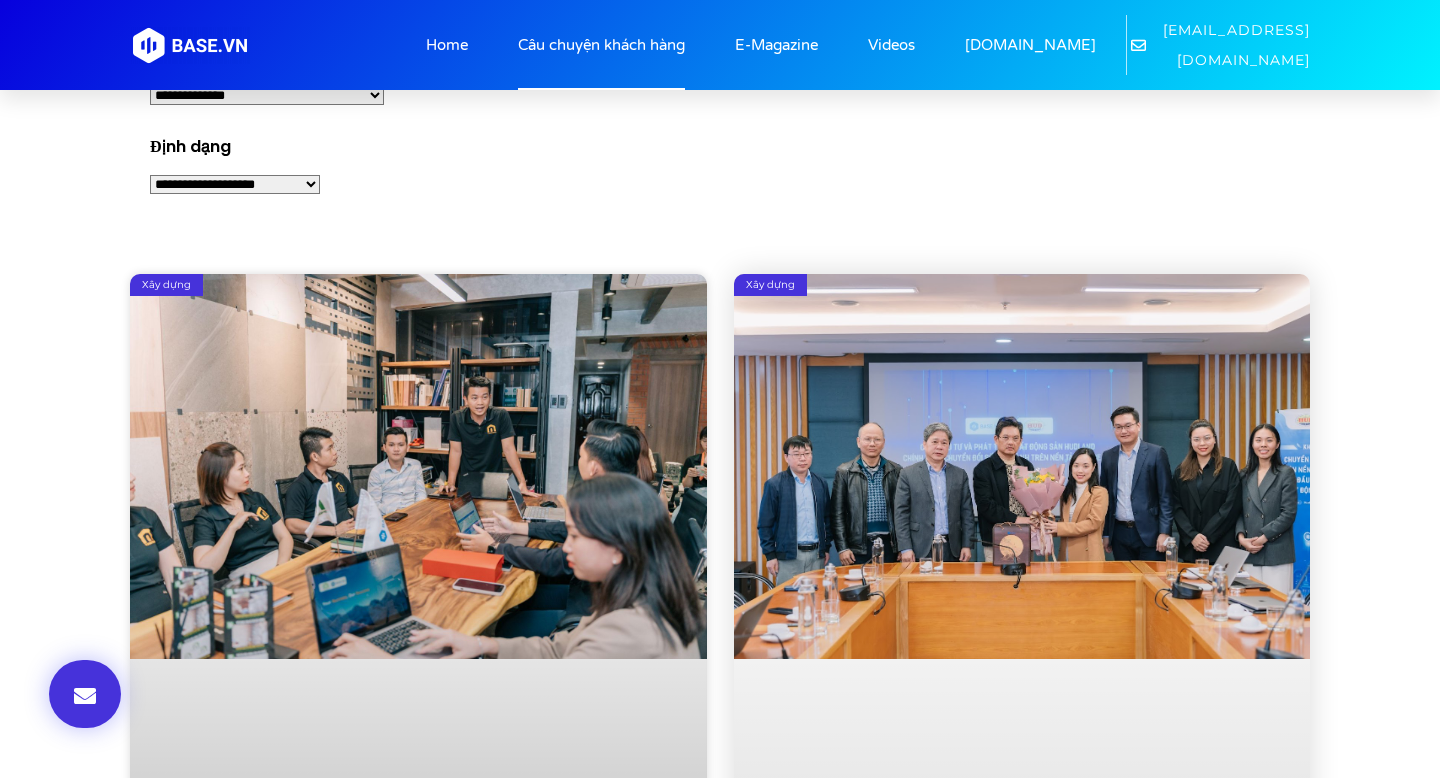 scroll, scrollTop: 681, scrollLeft: 0, axis: vertical 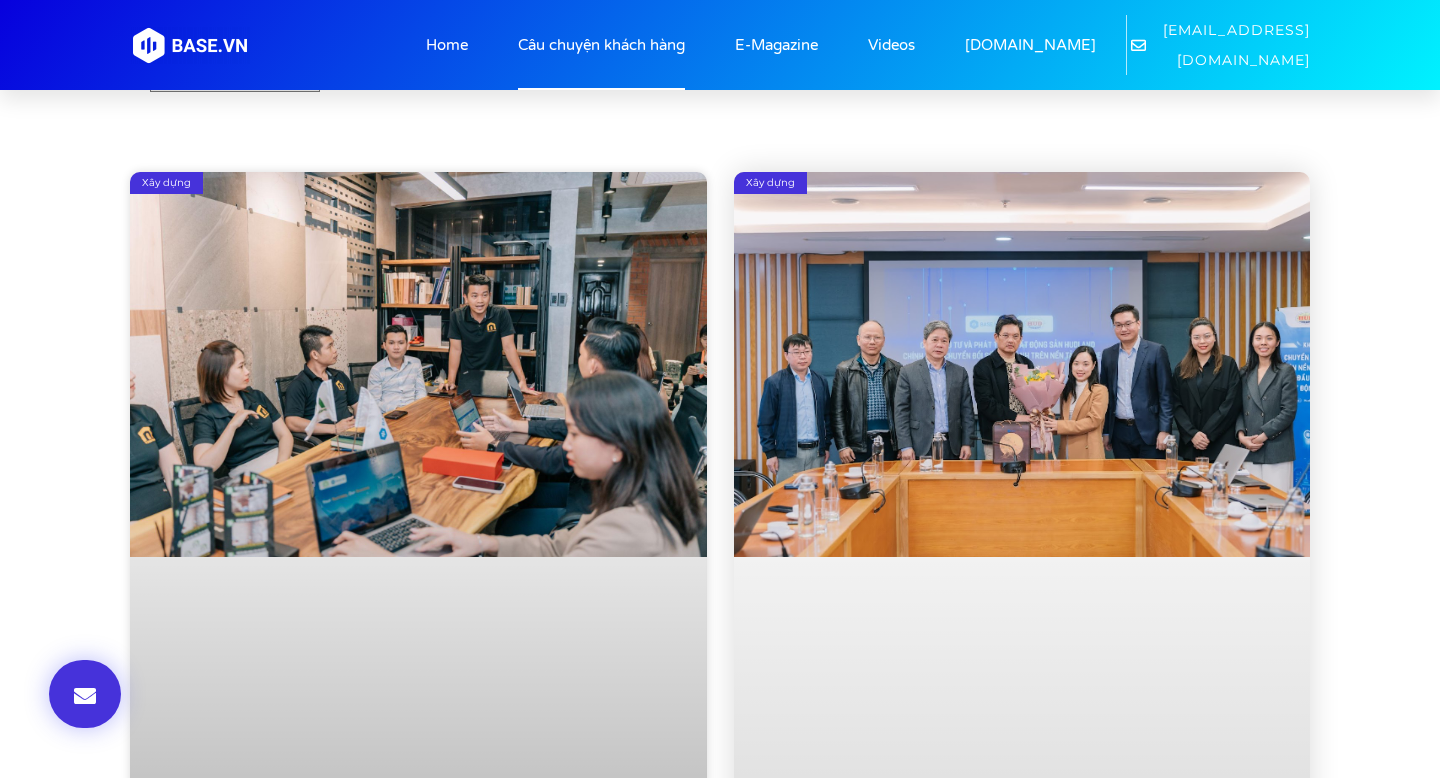 click at bounding box center (1022, 580) 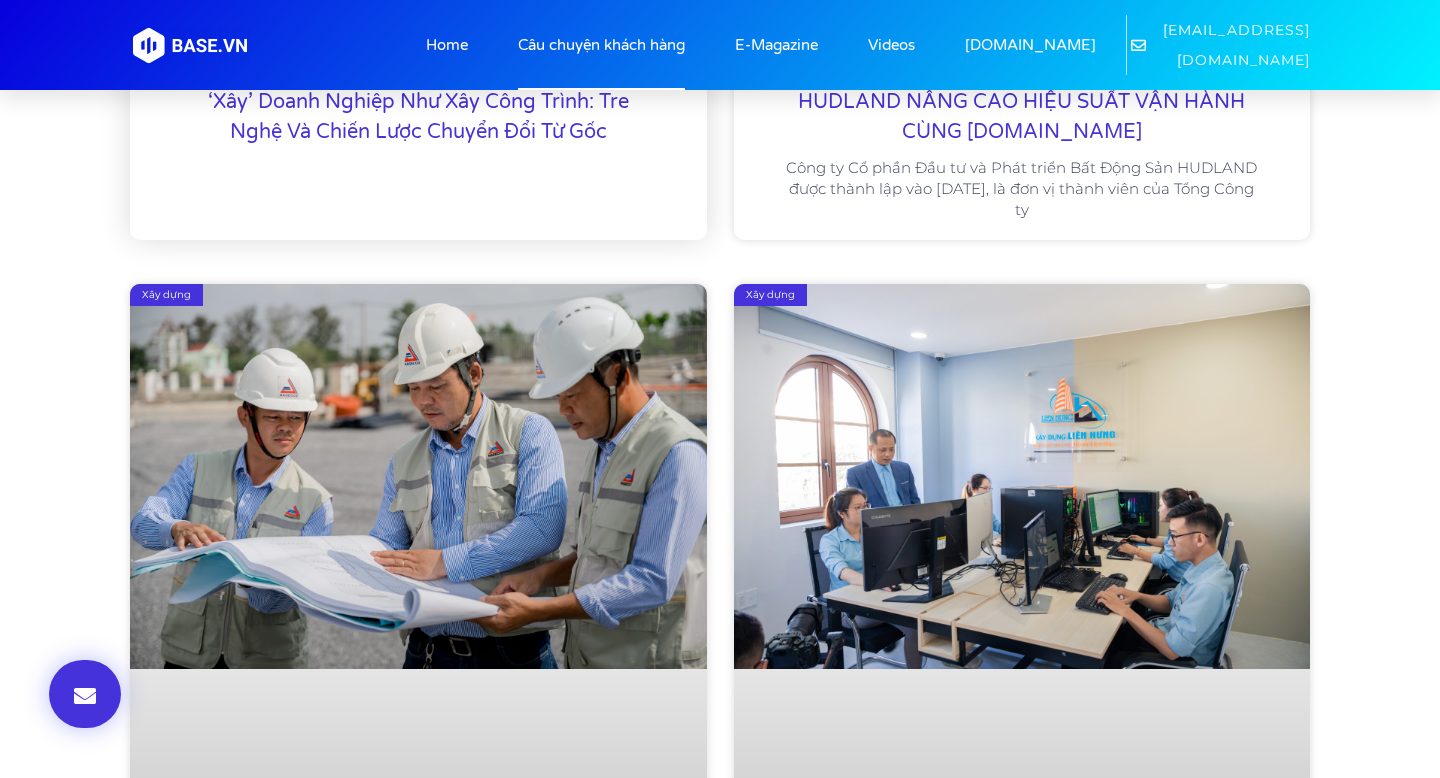 scroll, scrollTop: 1615, scrollLeft: 0, axis: vertical 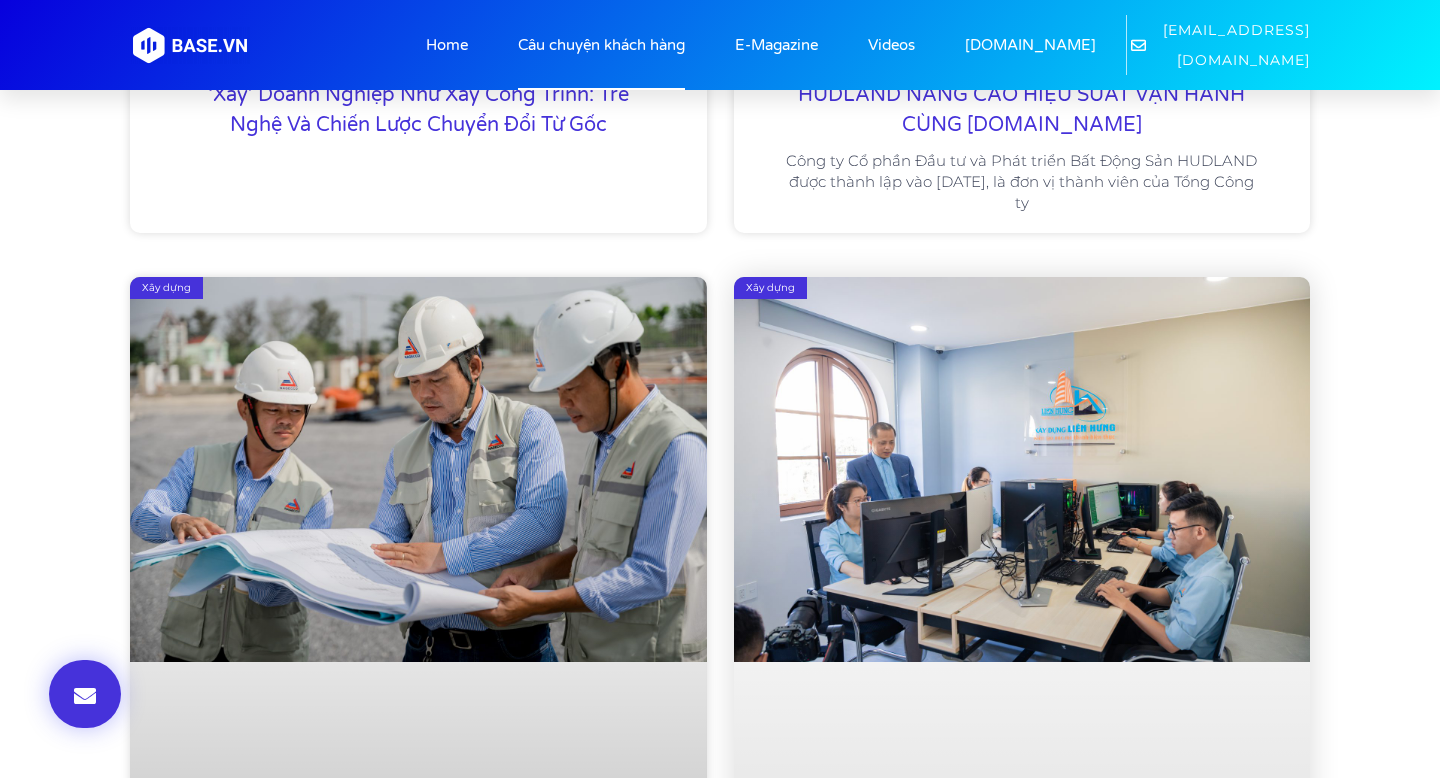 click at bounding box center (1022, 685) 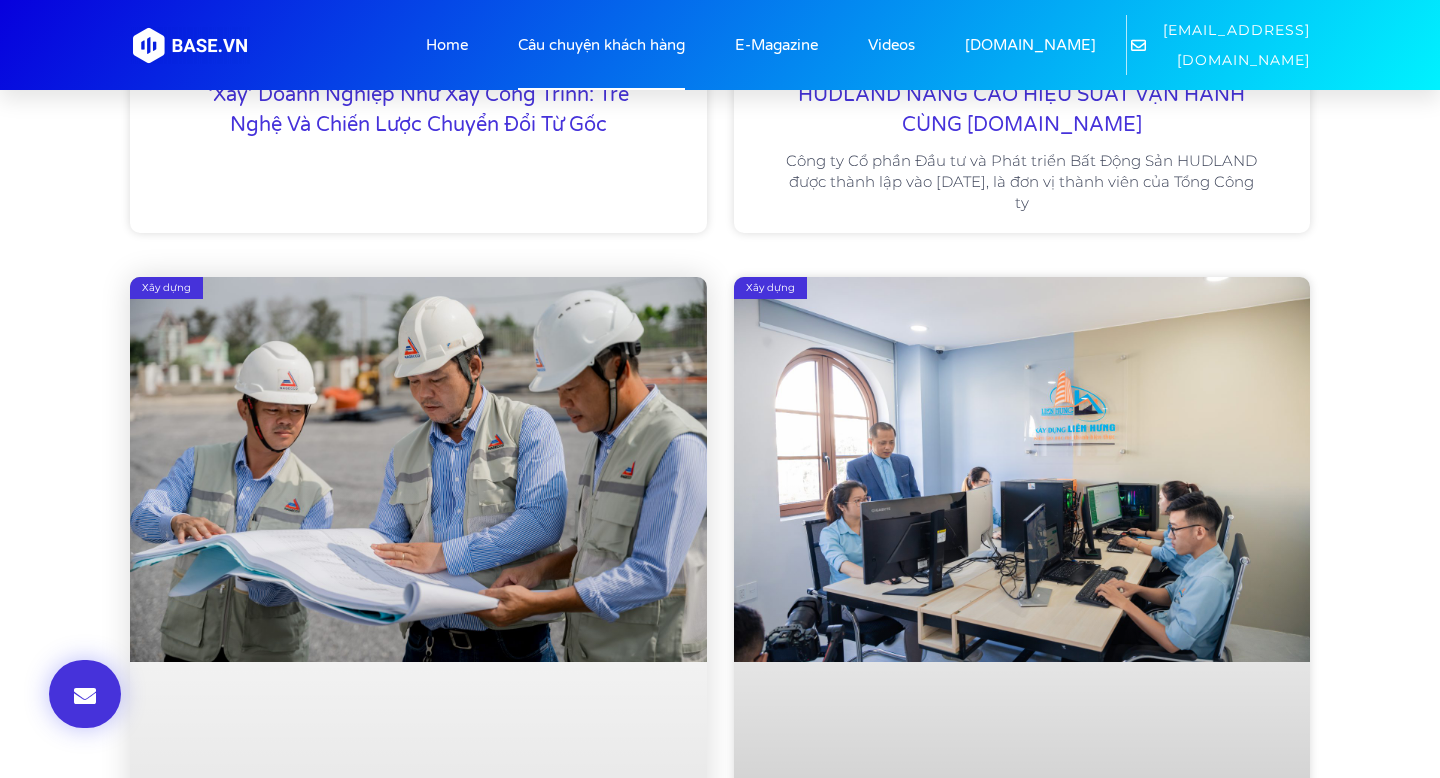 click at bounding box center [418, 685] 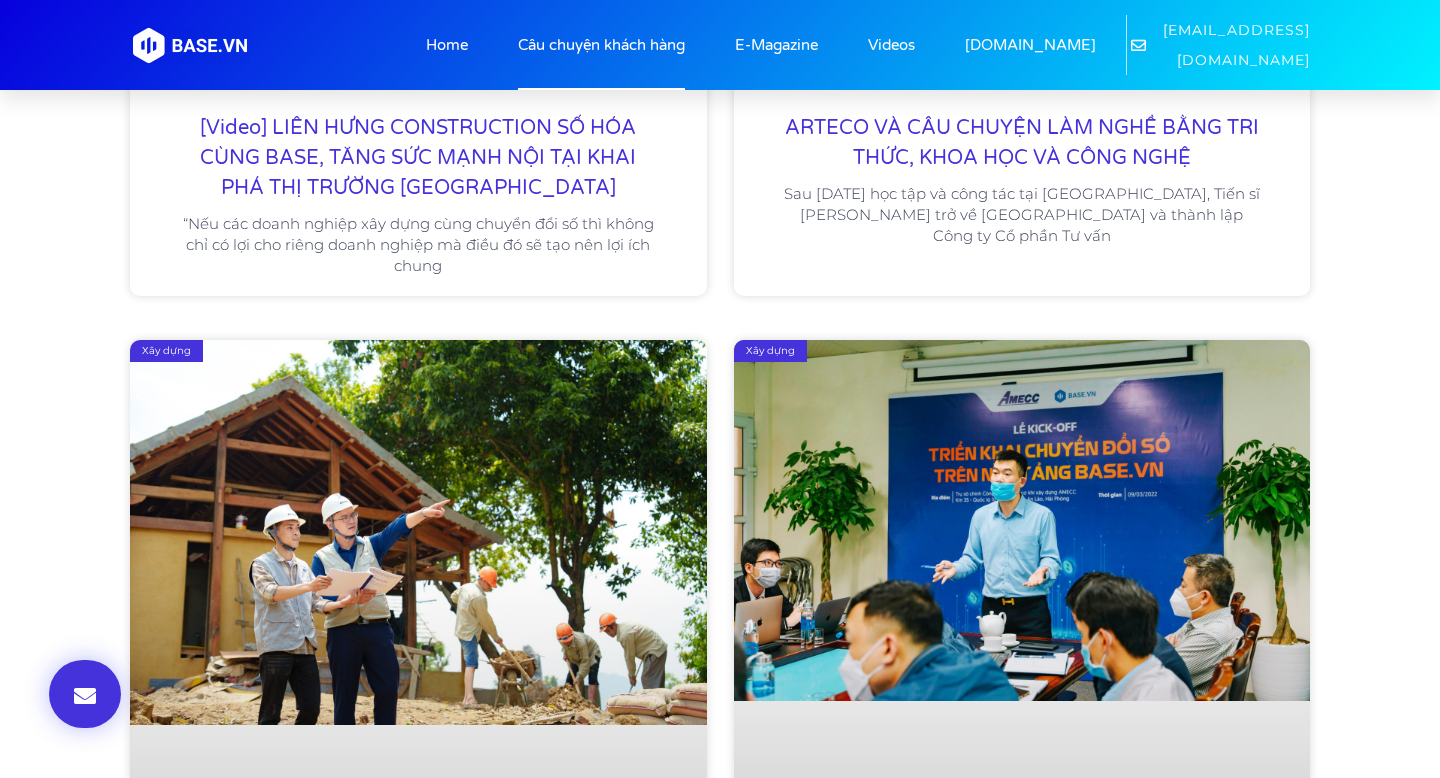 scroll, scrollTop: 3706, scrollLeft: 0, axis: vertical 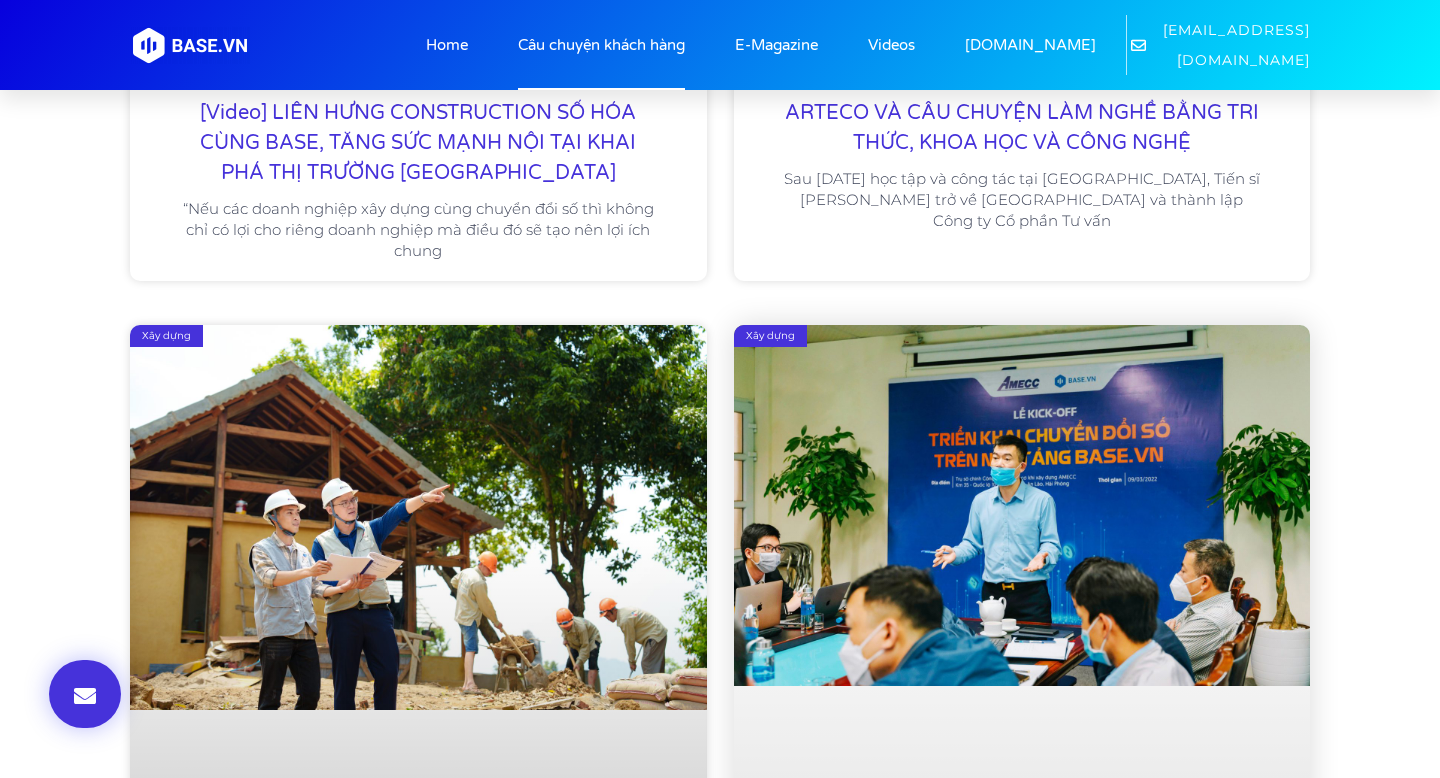 click at bounding box center [1022, 721] 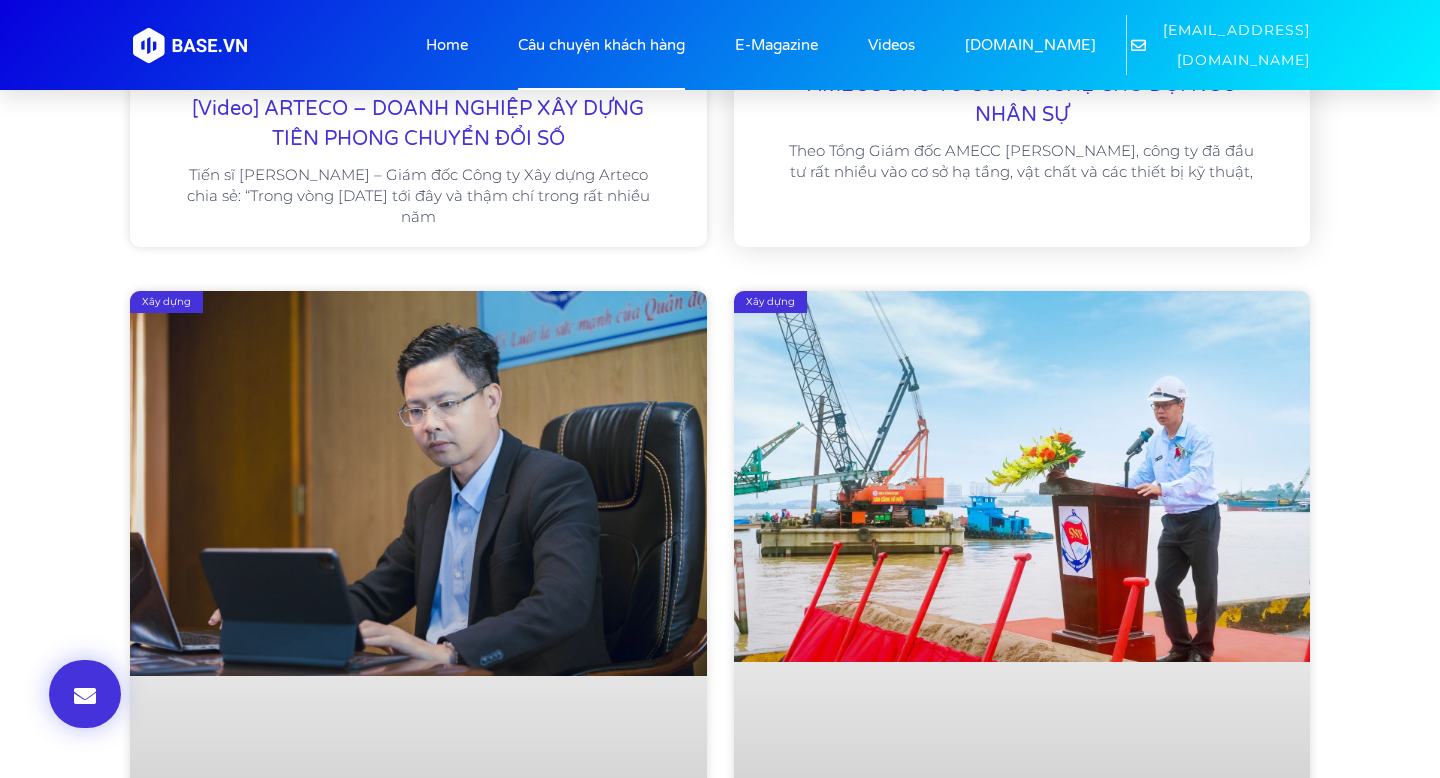 scroll, scrollTop: 4846, scrollLeft: 0, axis: vertical 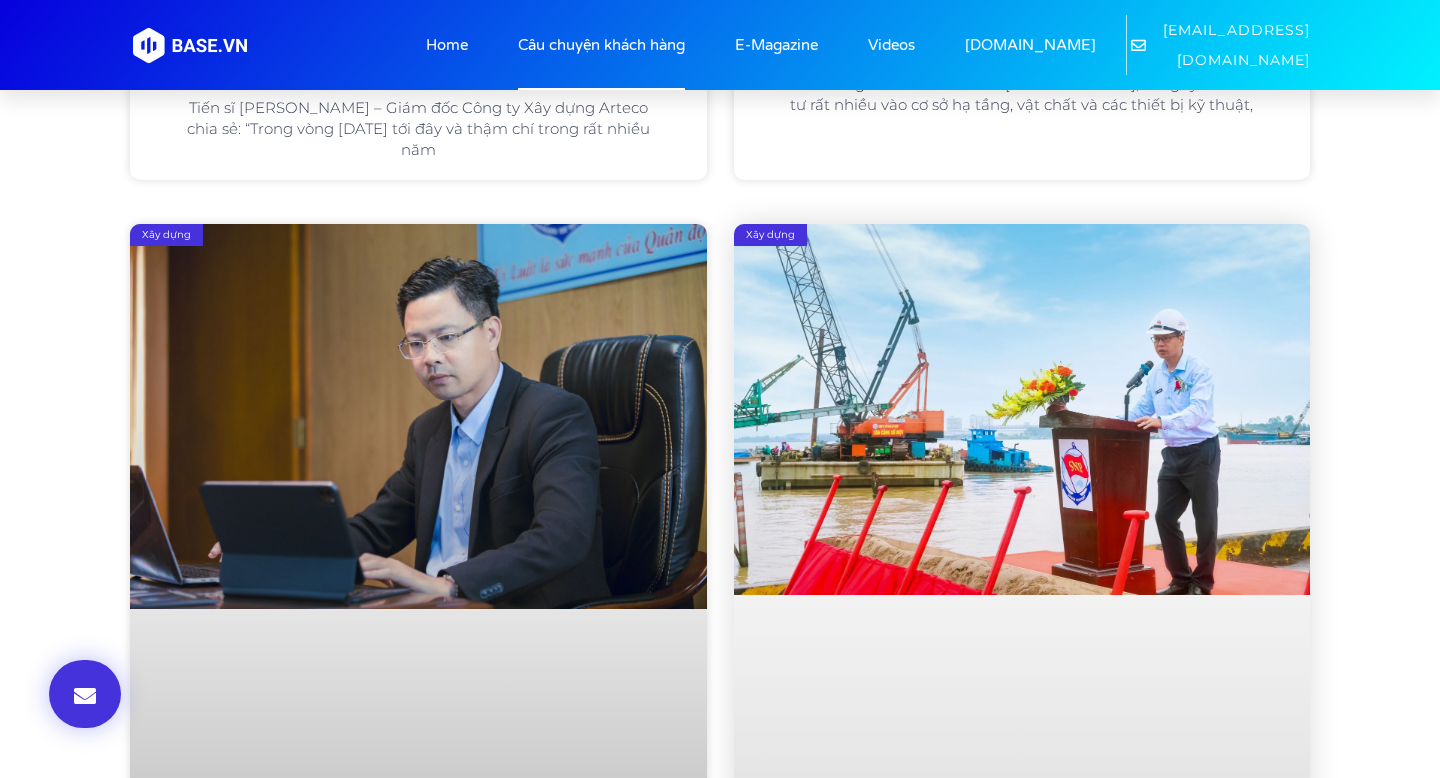 click at bounding box center [1022, 625] 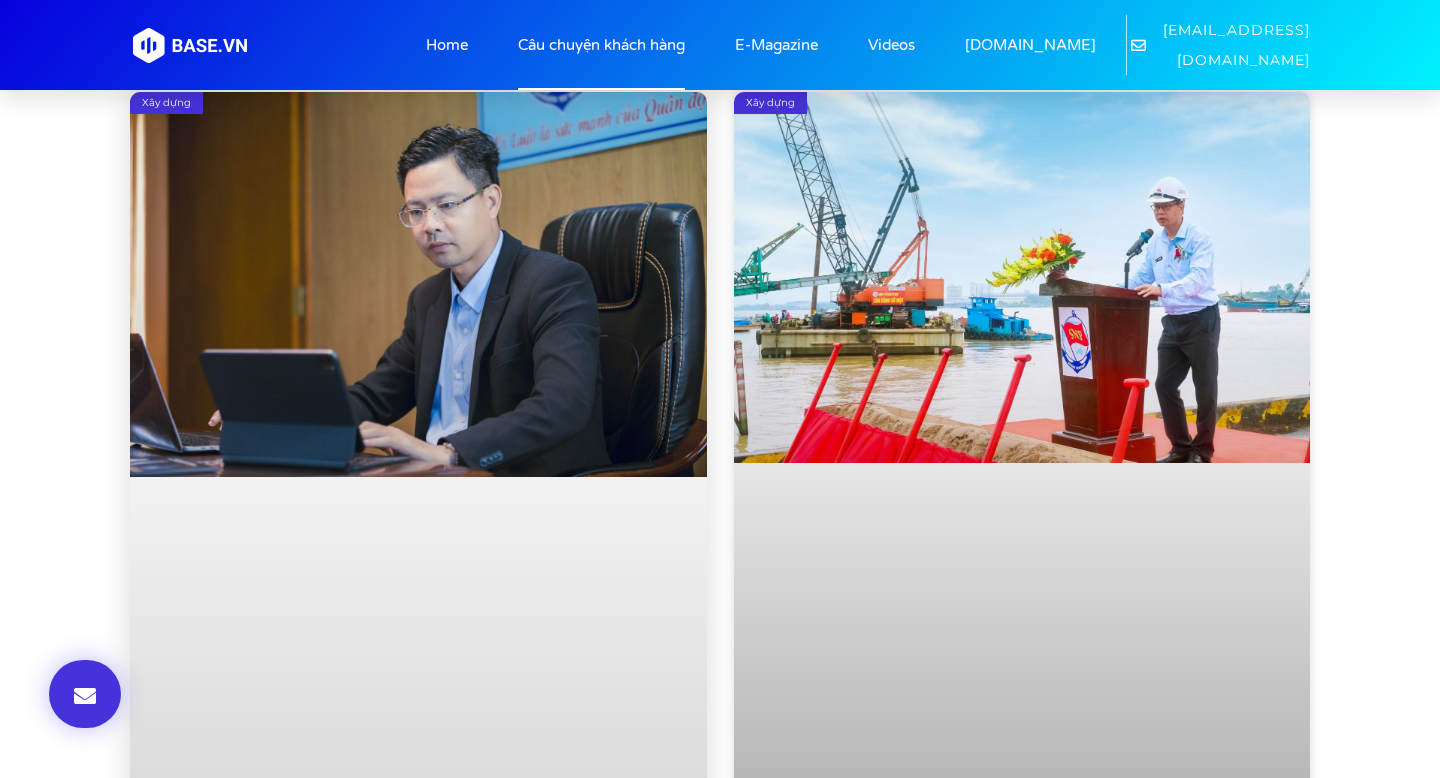 scroll, scrollTop: 5014, scrollLeft: 0, axis: vertical 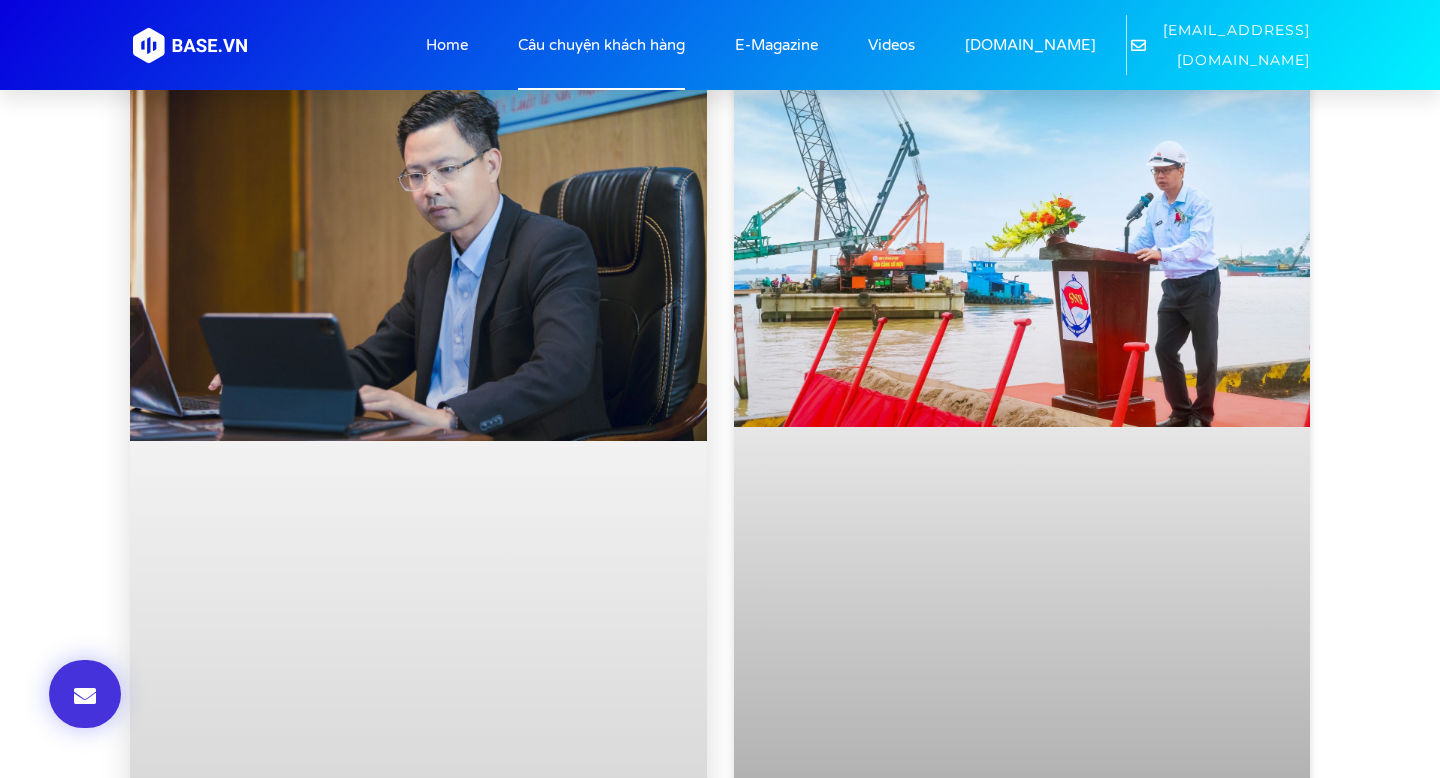 click at bounding box center [418, 464] 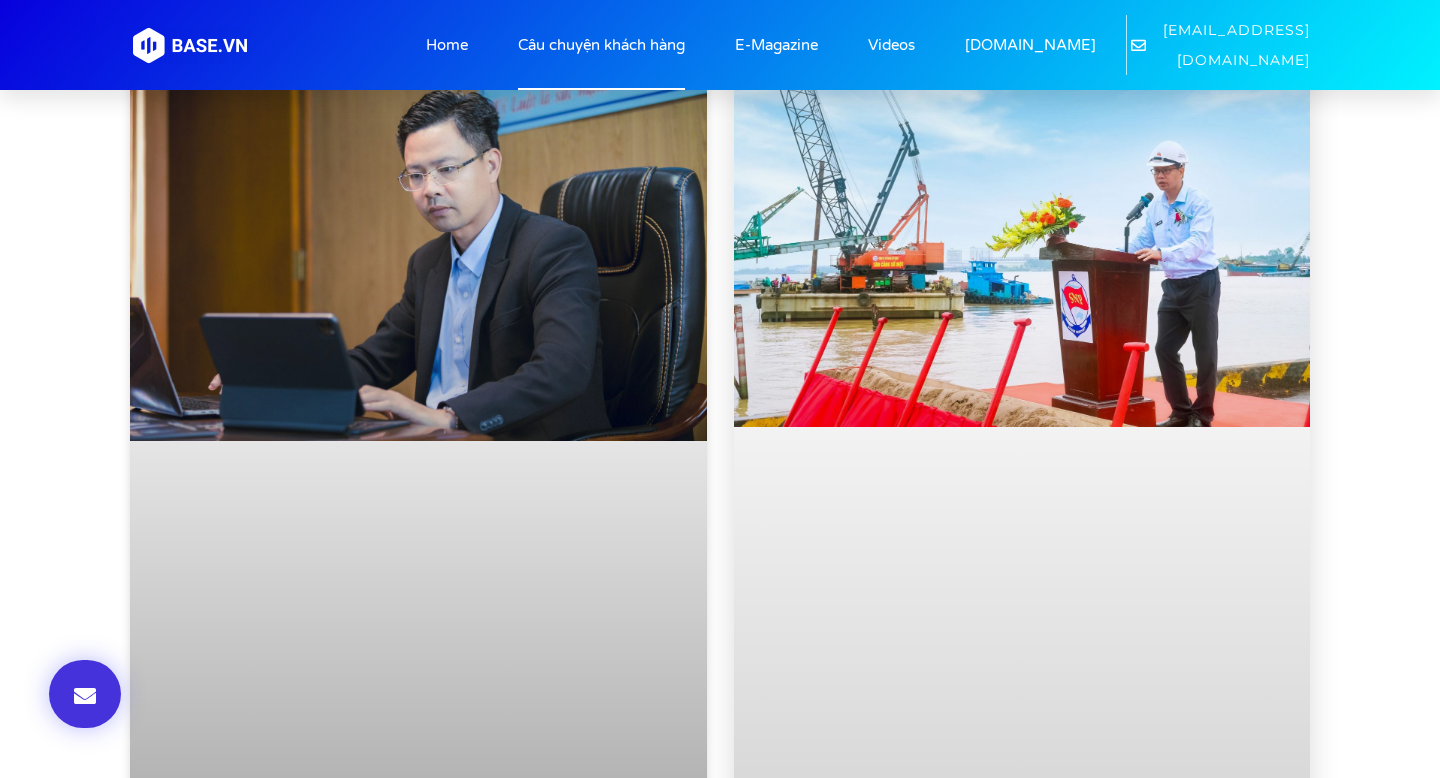 click at bounding box center (1022, 457) 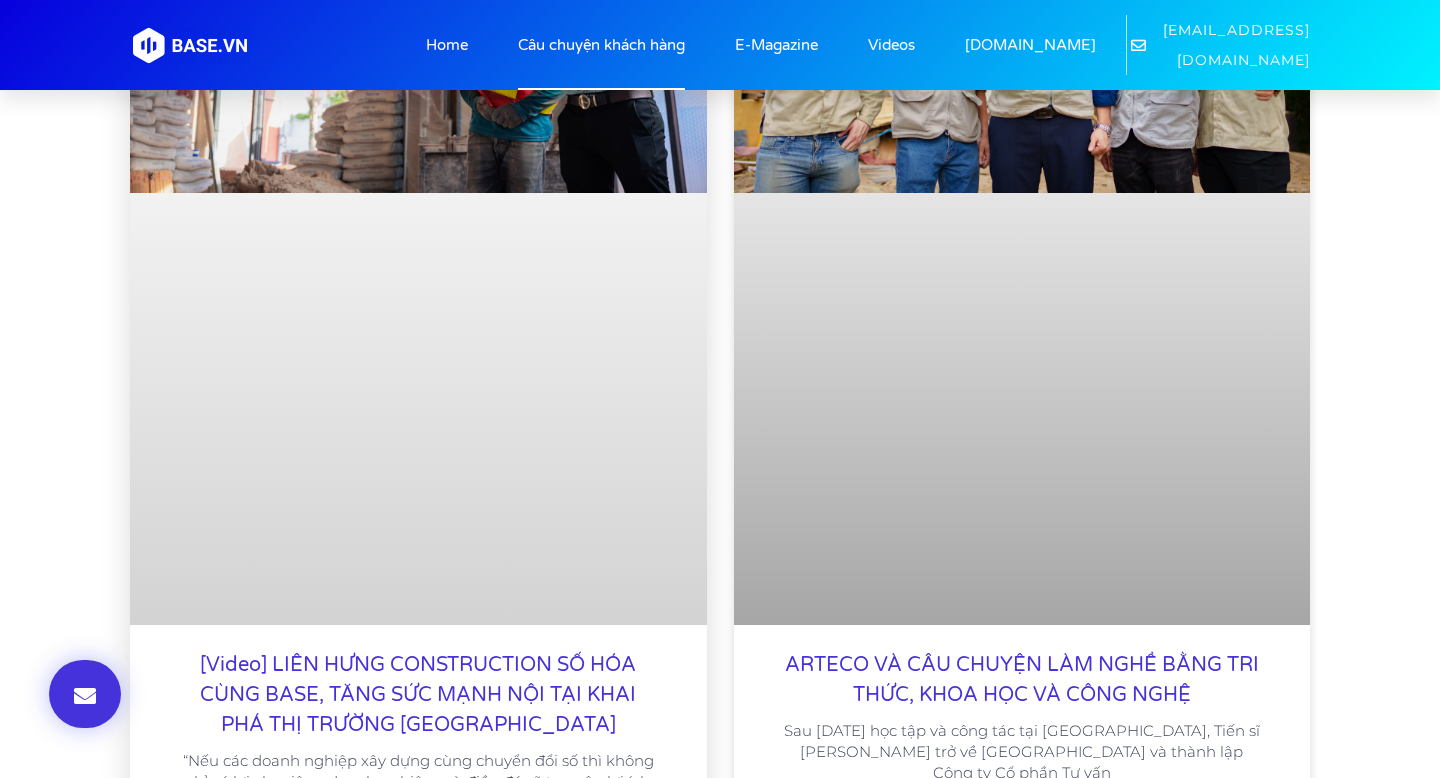 scroll, scrollTop: 3023, scrollLeft: 0, axis: vertical 